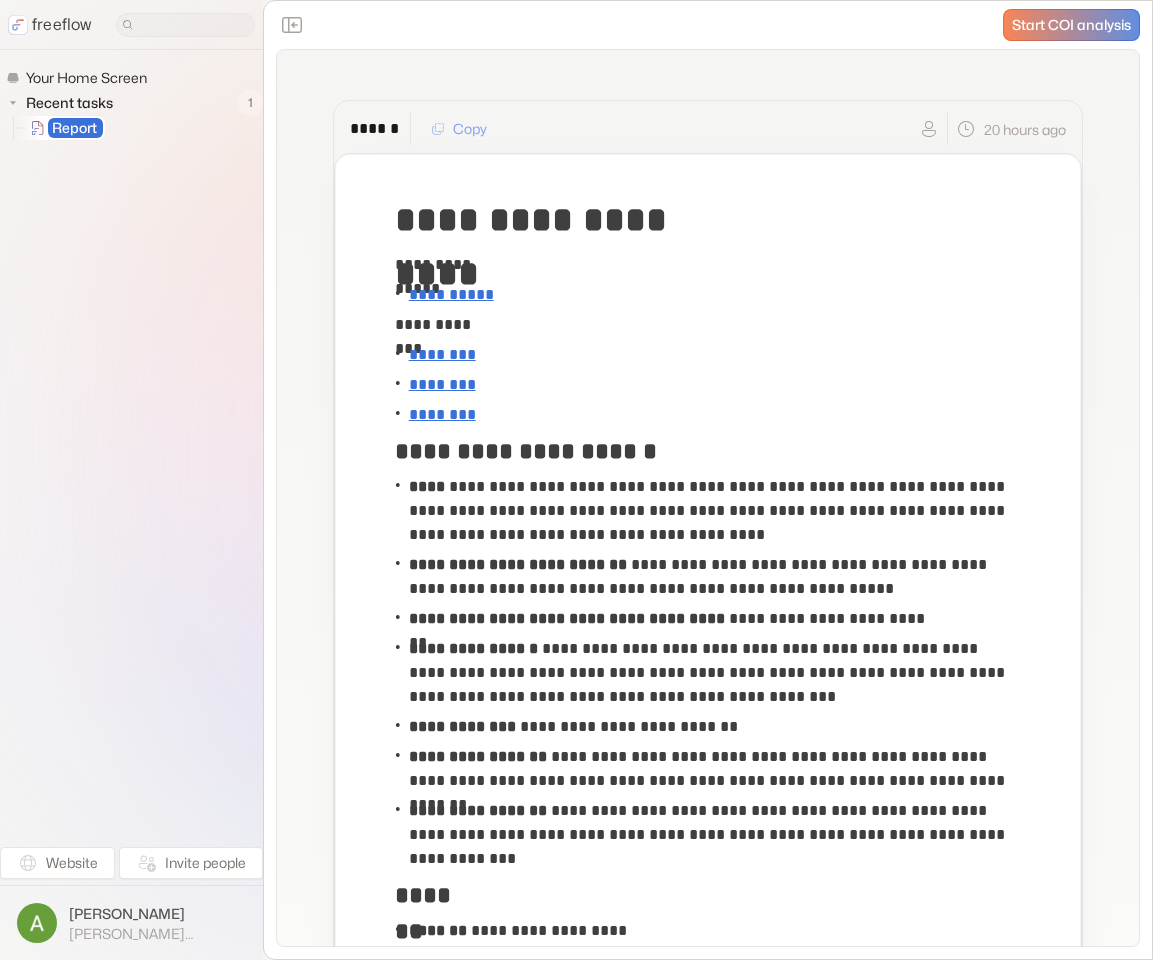scroll, scrollTop: 0, scrollLeft: 0, axis: both 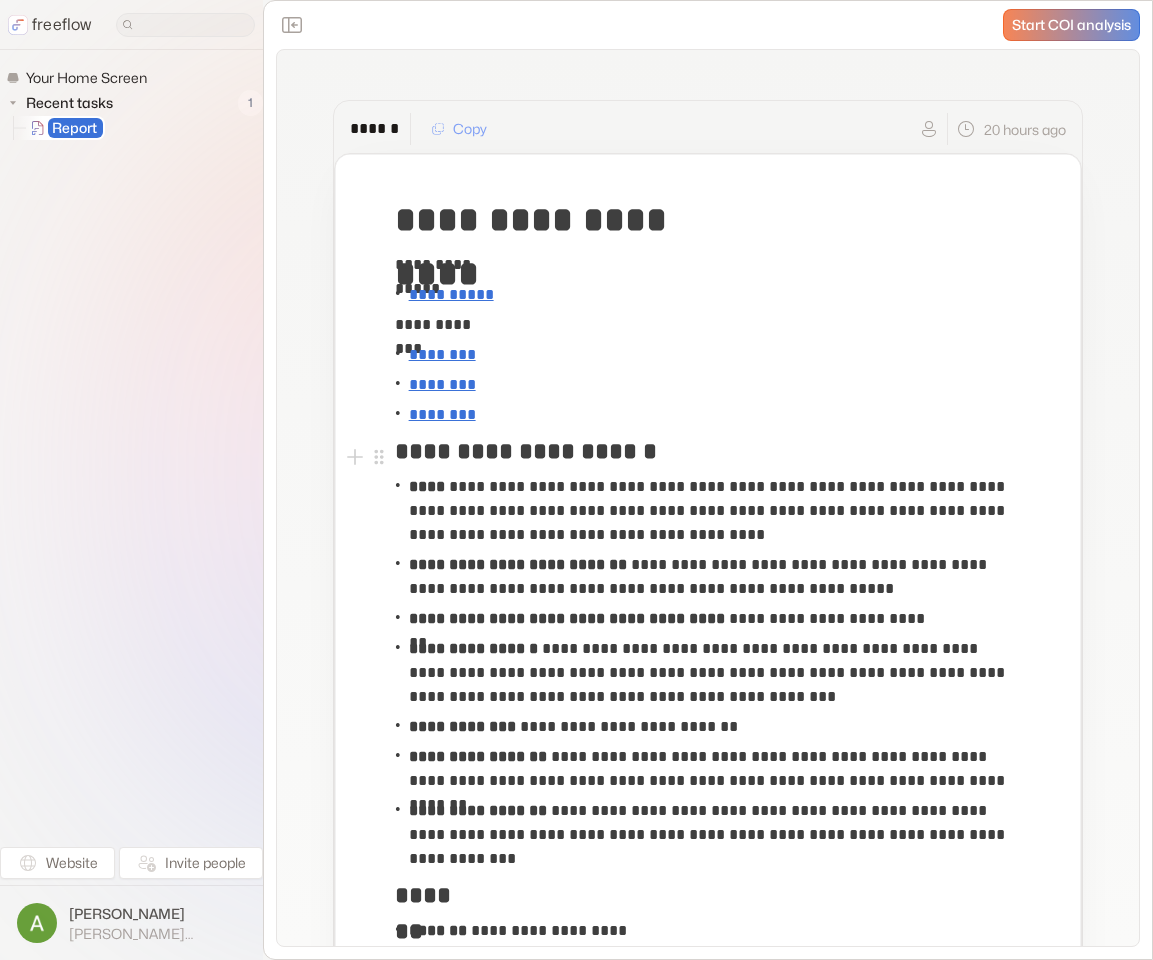 click on "**********" at bounding box center [708, 451] 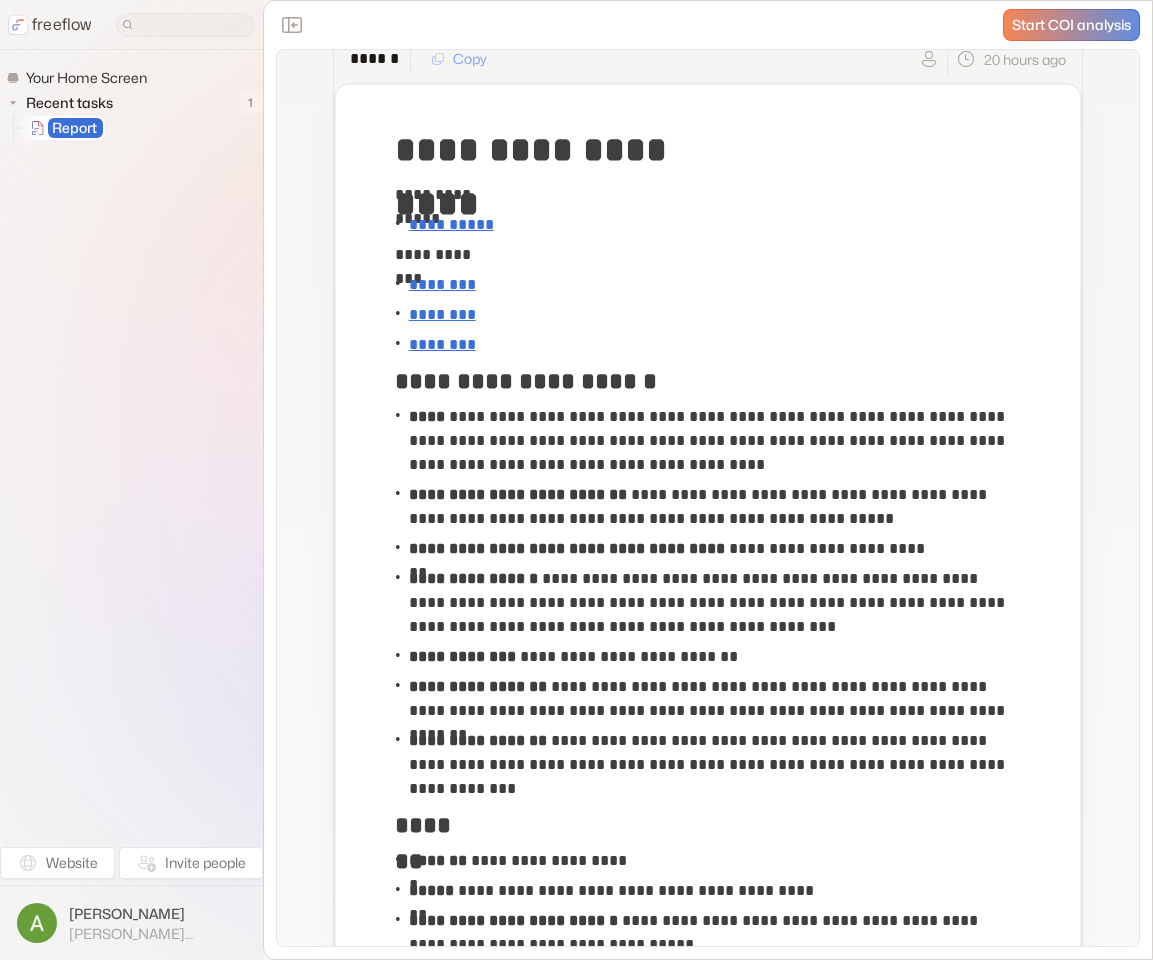 scroll, scrollTop: 0, scrollLeft: 0, axis: both 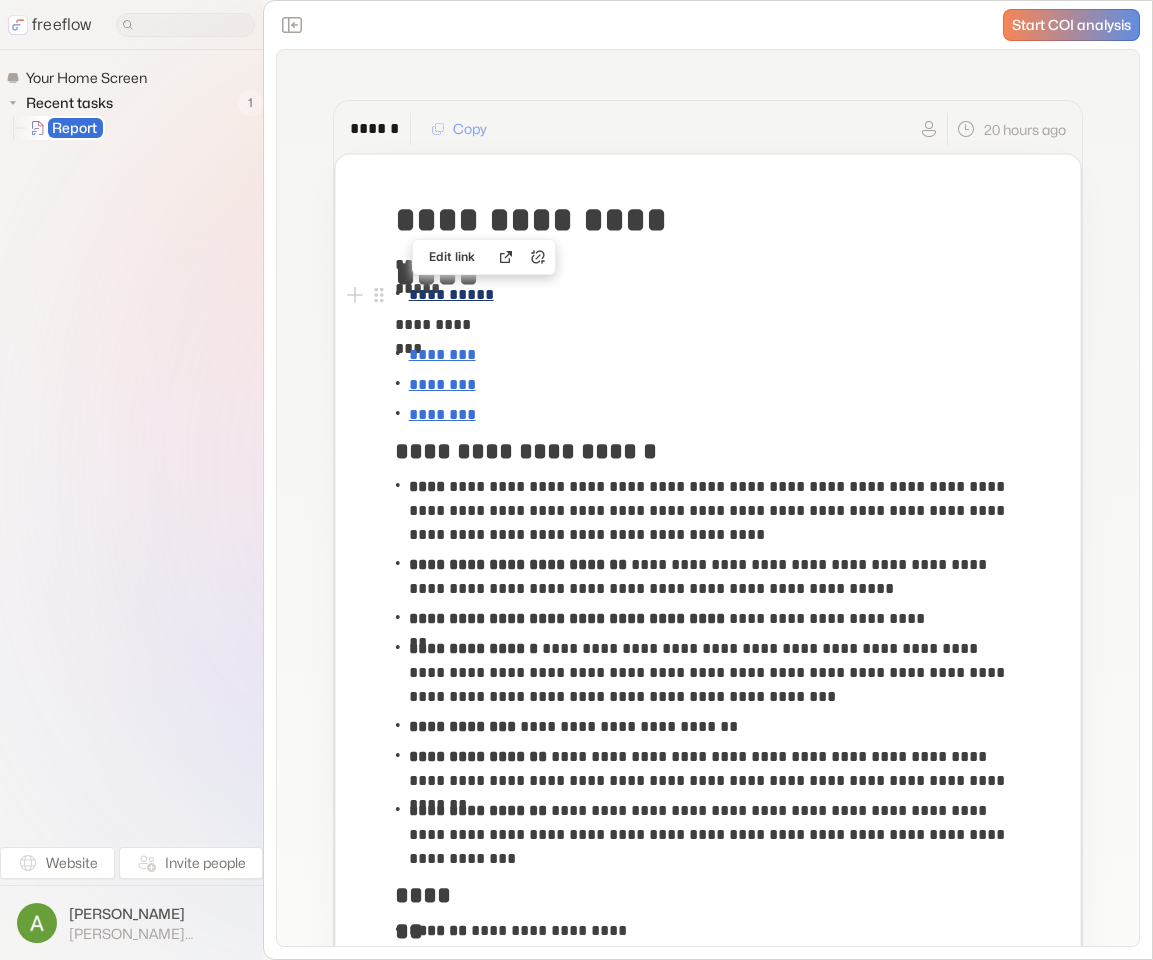 click on "**********" at bounding box center [451, 294] 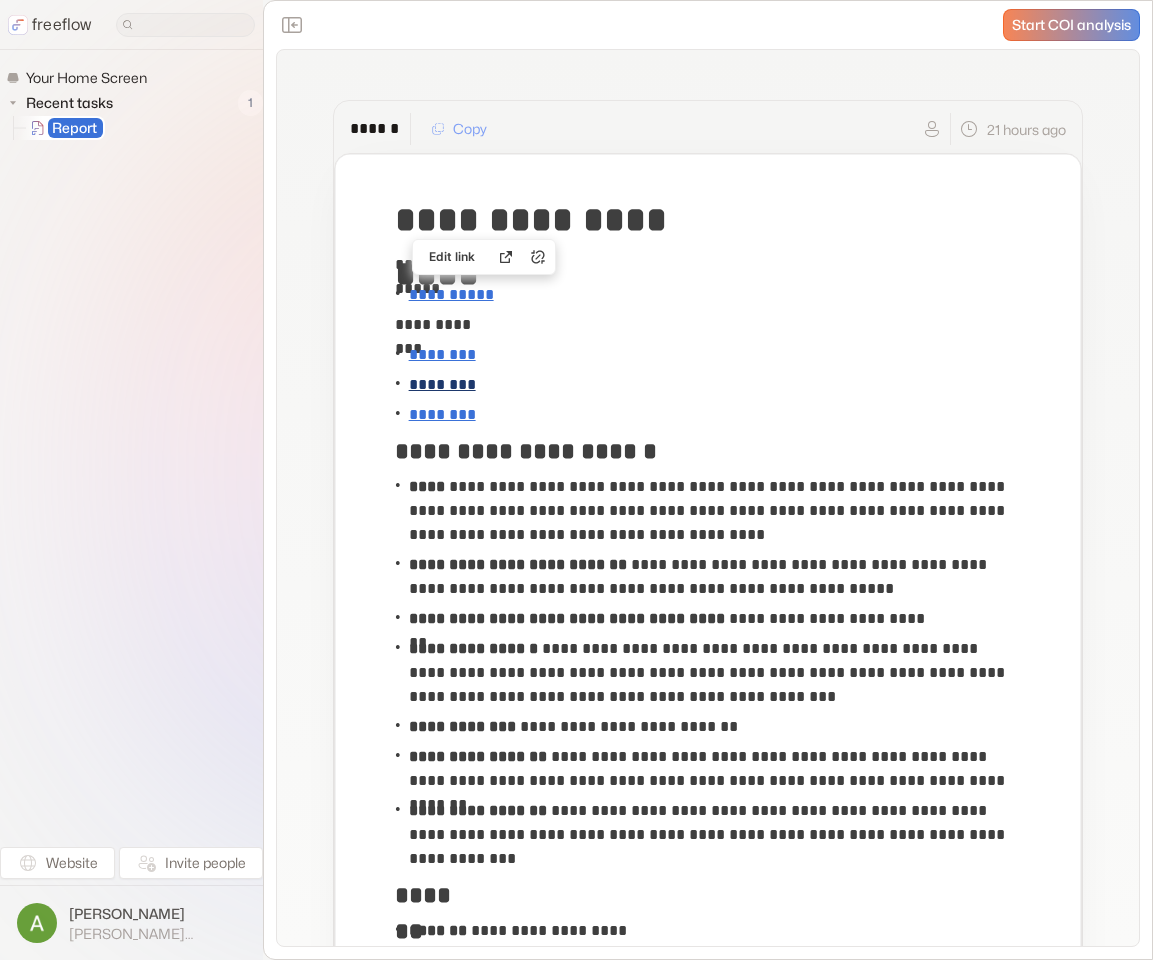 click on "********" at bounding box center (442, 384) 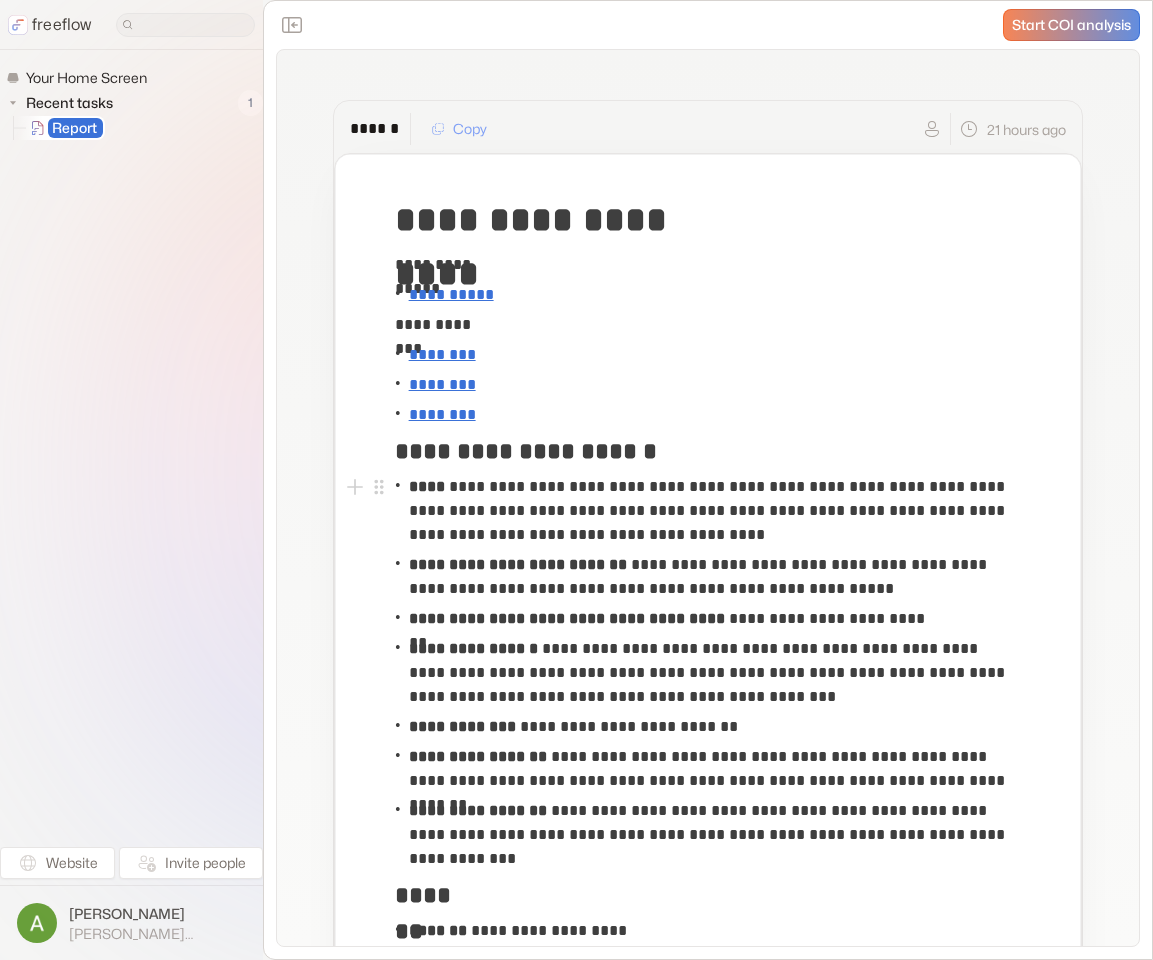 click on "**********" at bounding box center [713, 511] 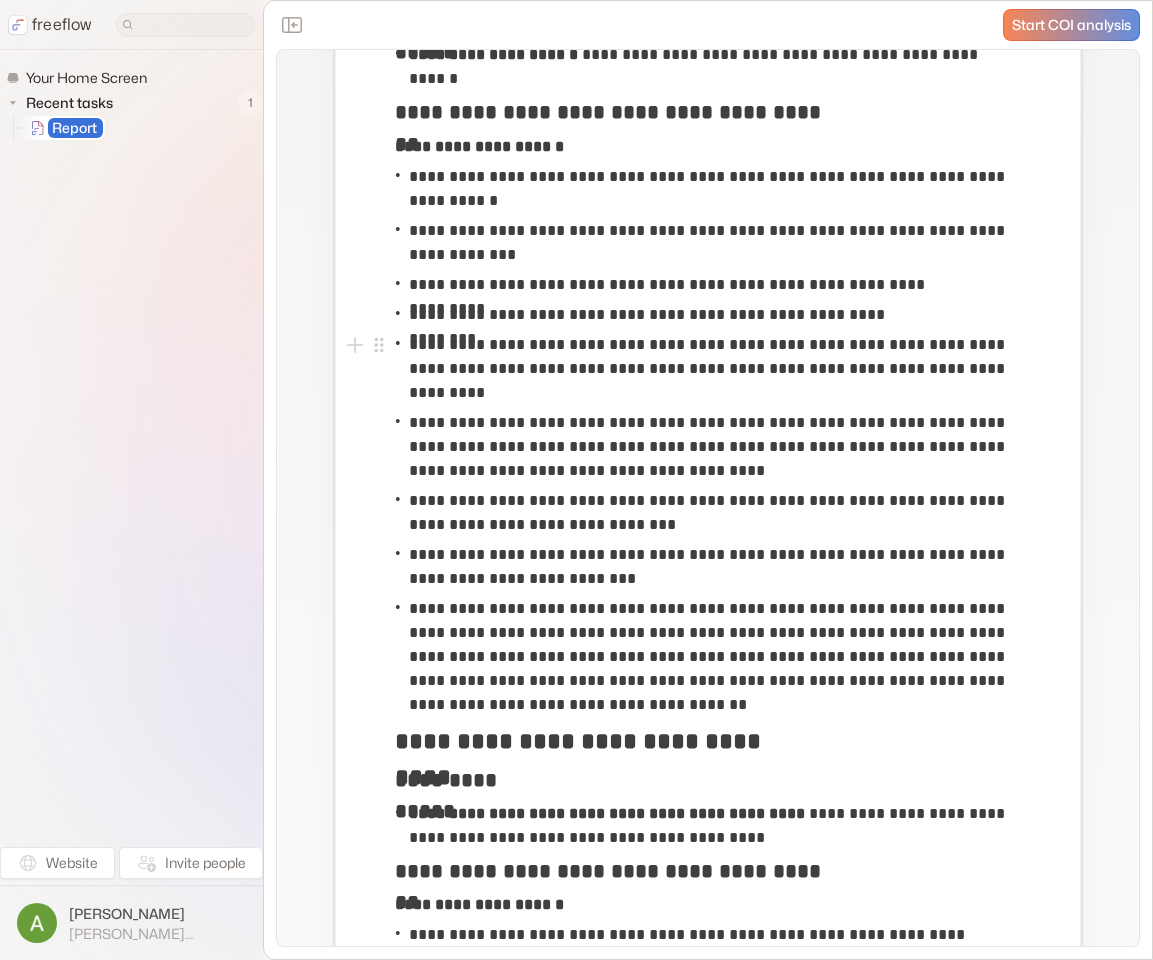 scroll, scrollTop: 2048, scrollLeft: 0, axis: vertical 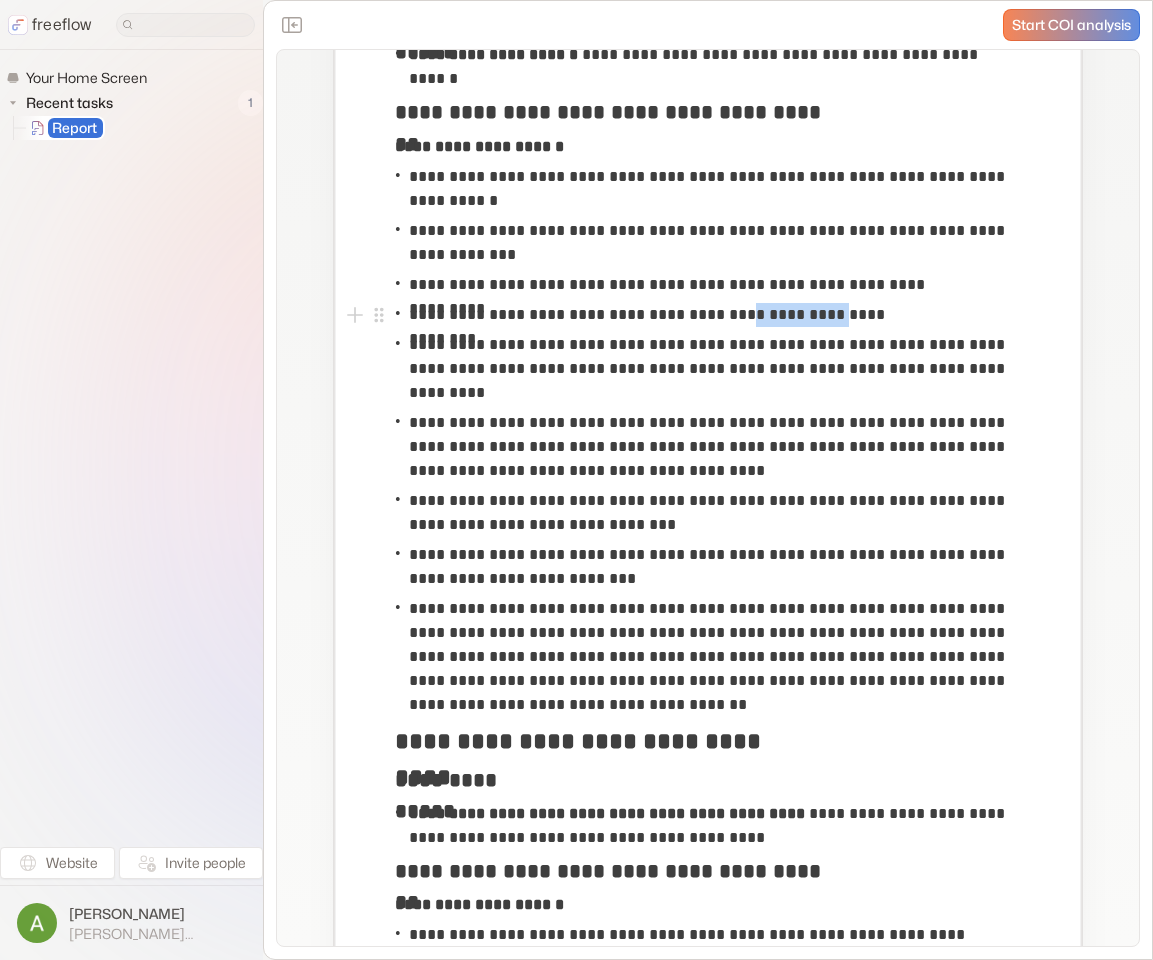 drag, startPoint x: 734, startPoint y: 314, endPoint x: 834, endPoint y: 315, distance: 100.005 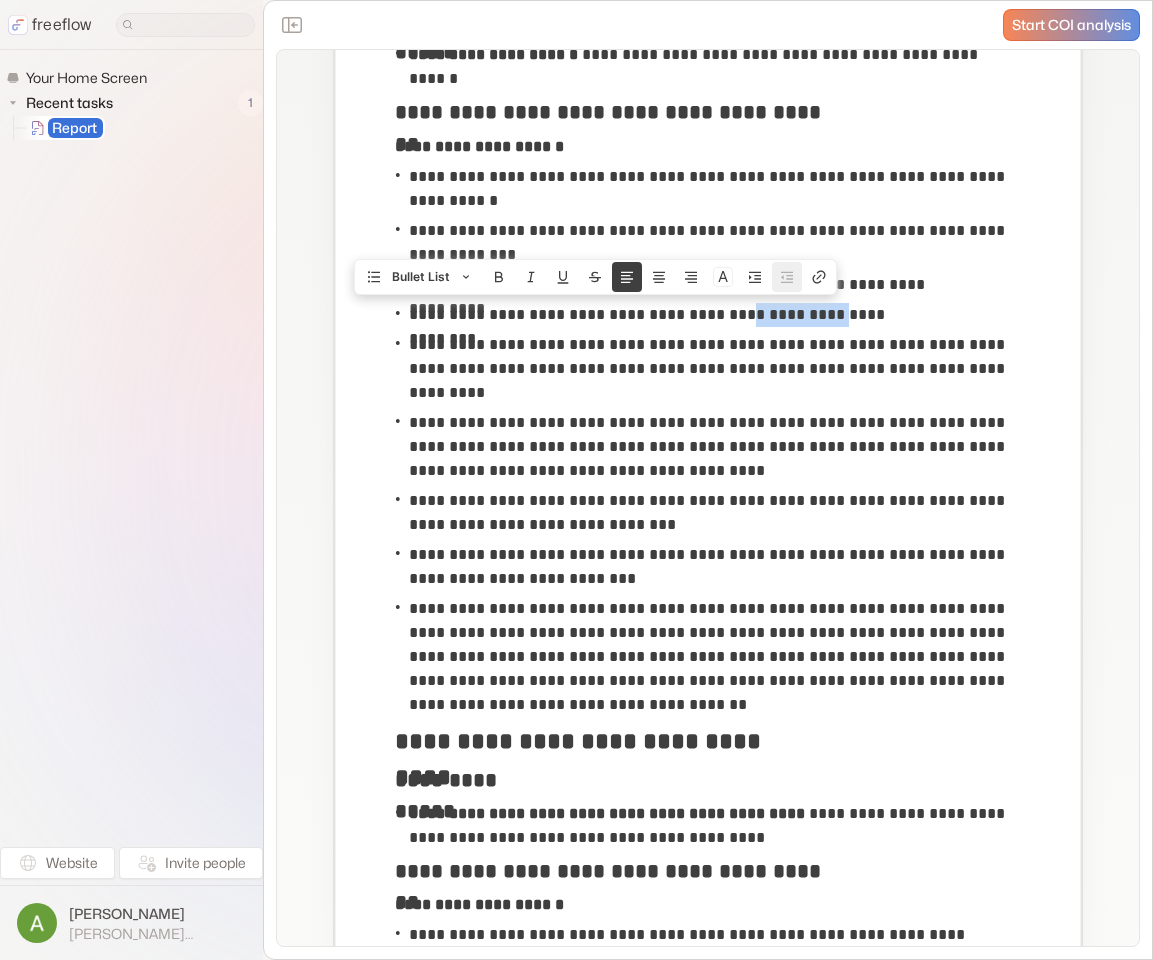 copy on "**********" 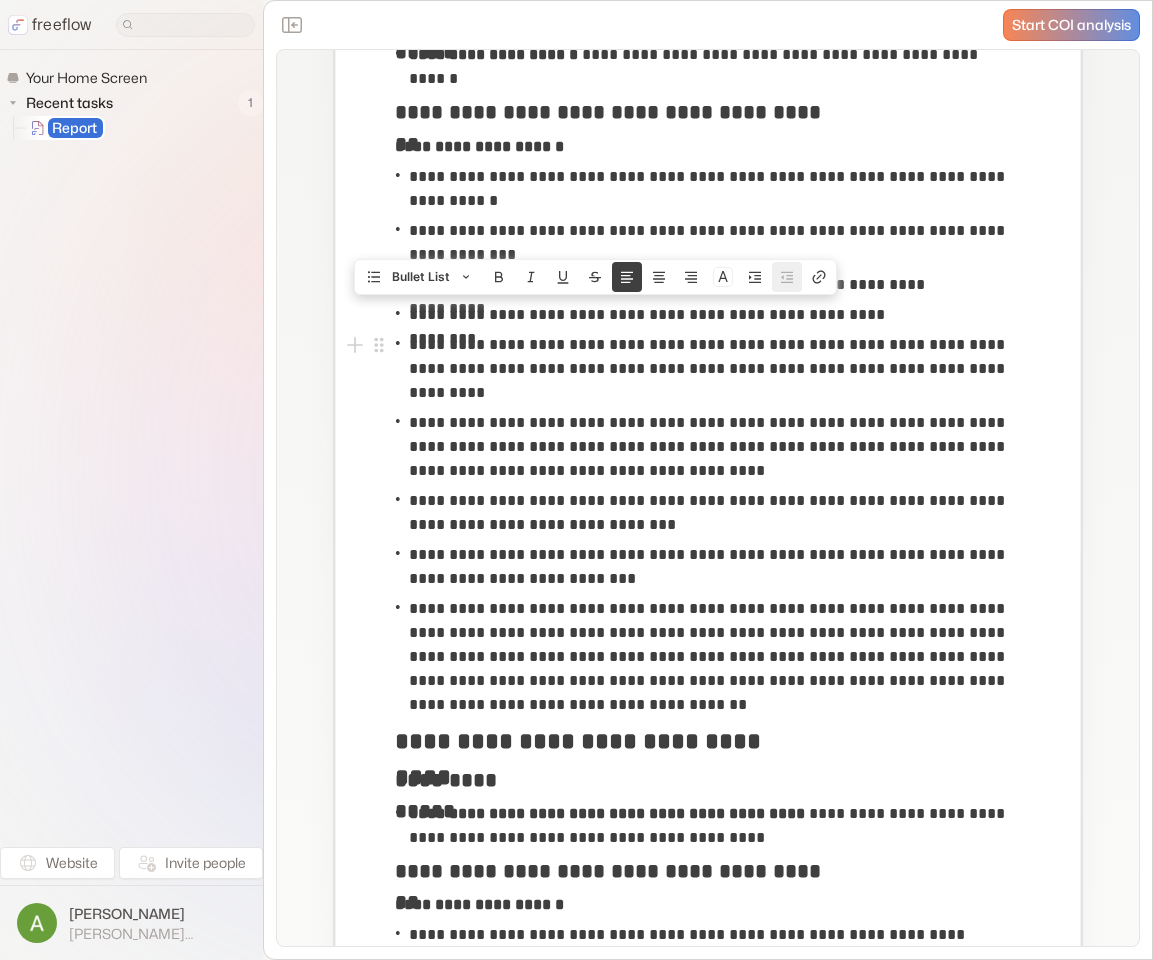 click on "**********" at bounding box center (713, 369) 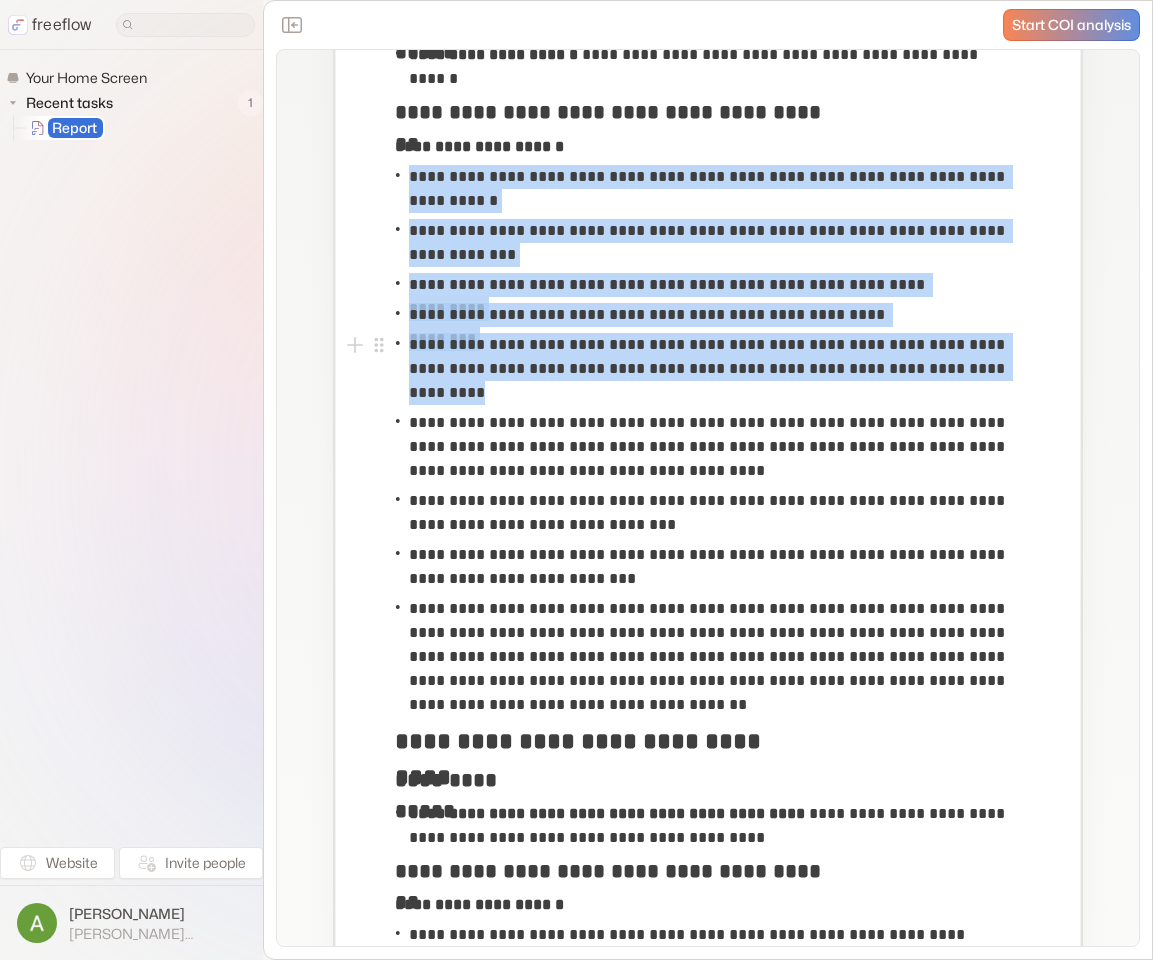 drag, startPoint x: 408, startPoint y: 167, endPoint x: 737, endPoint y: 405, distance: 406.06033 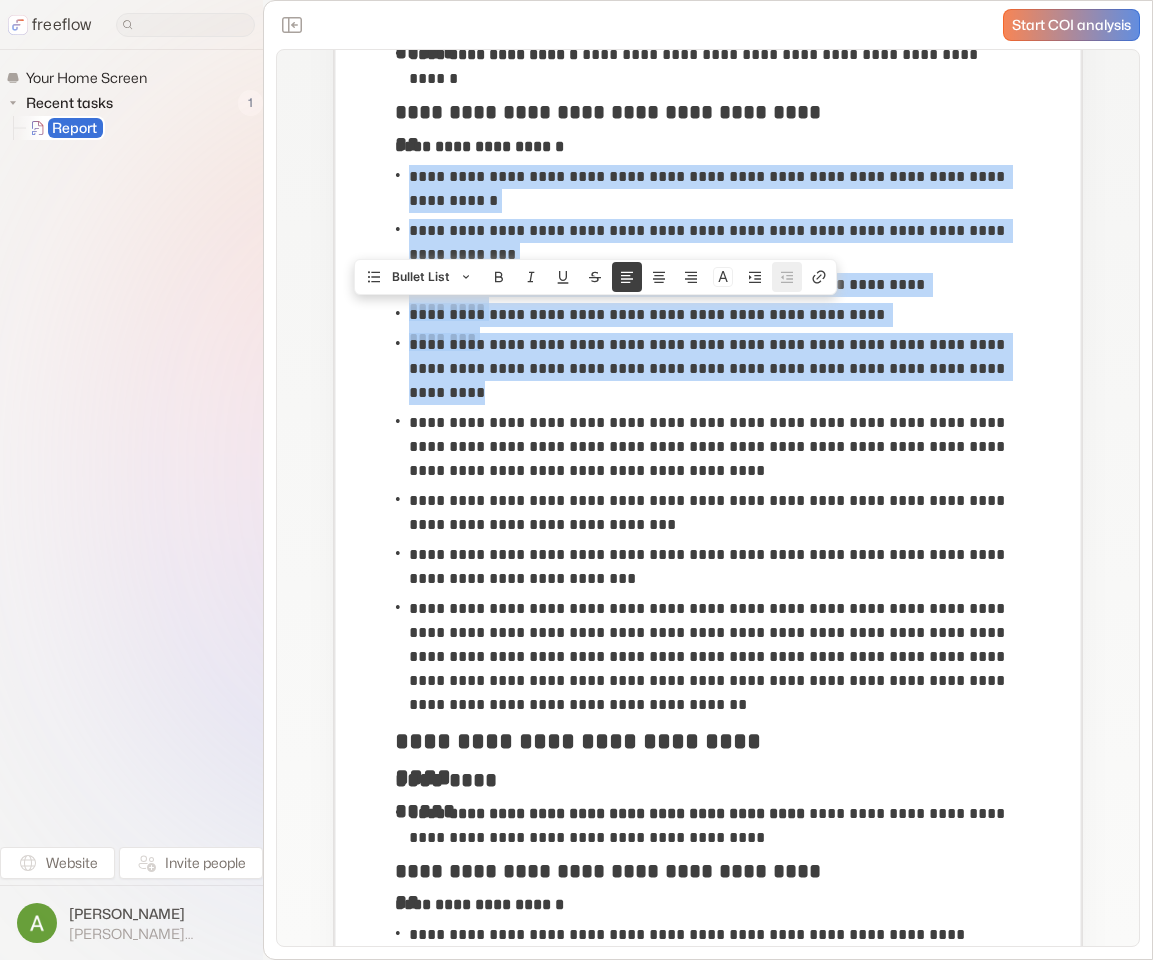 copy on "**********" 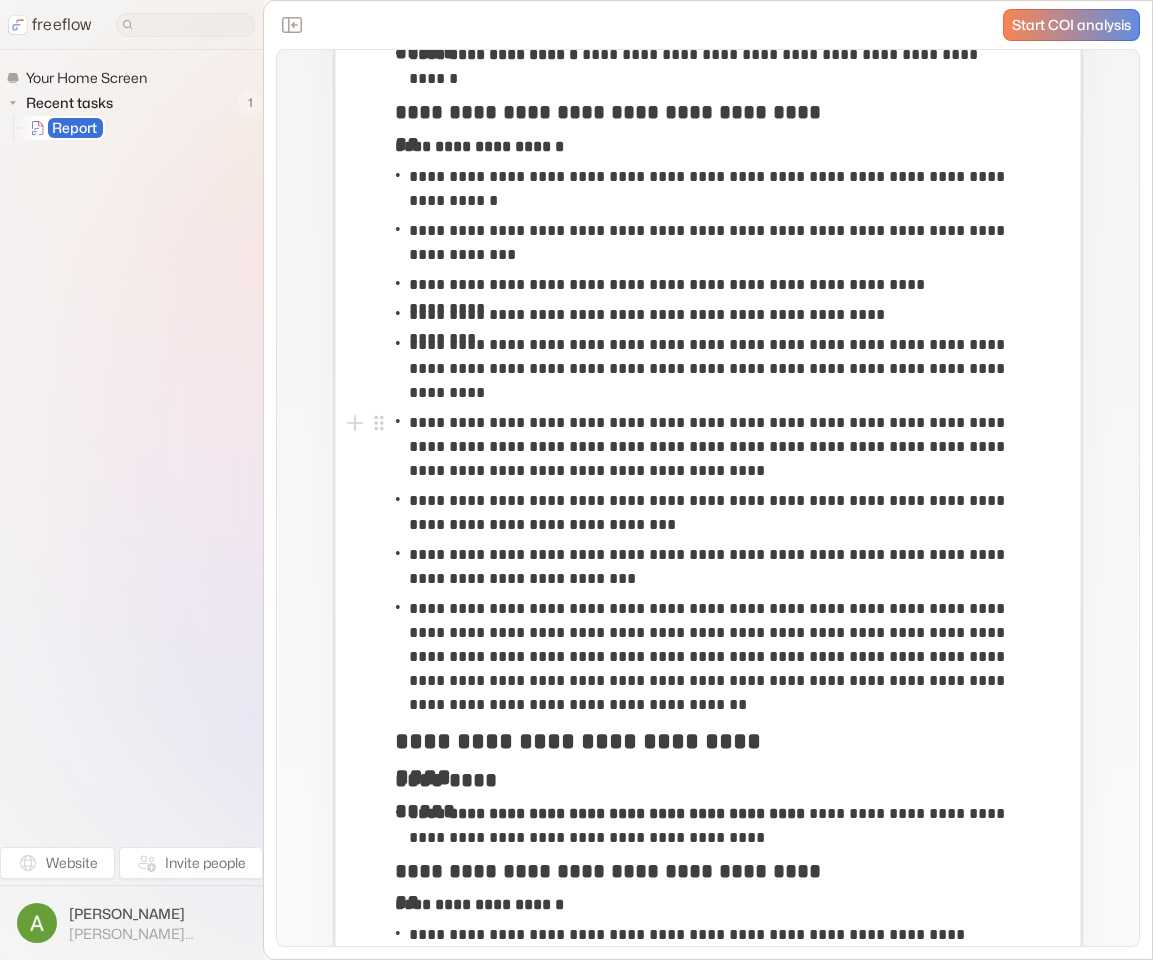 click on "**********" at bounding box center (713, 447) 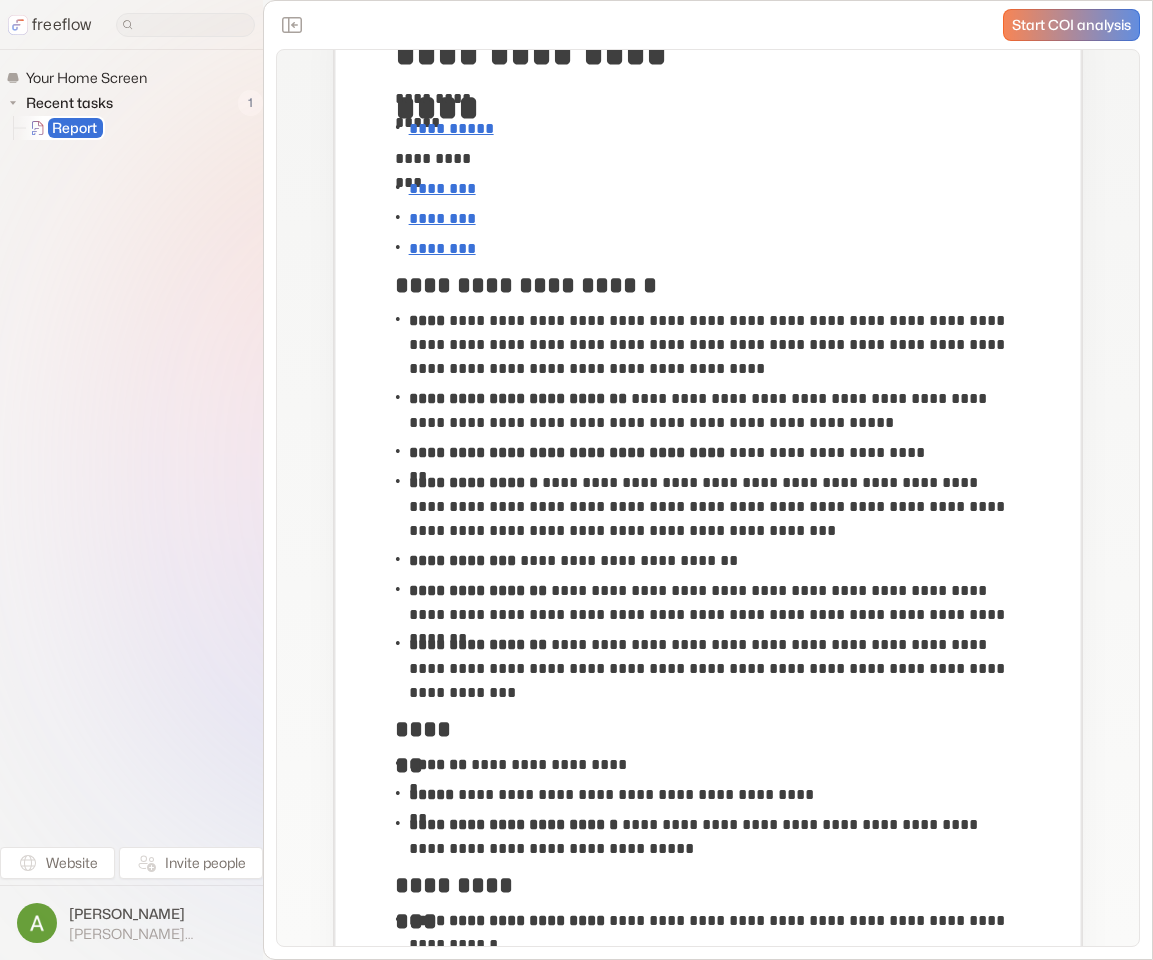 scroll, scrollTop: 191, scrollLeft: 0, axis: vertical 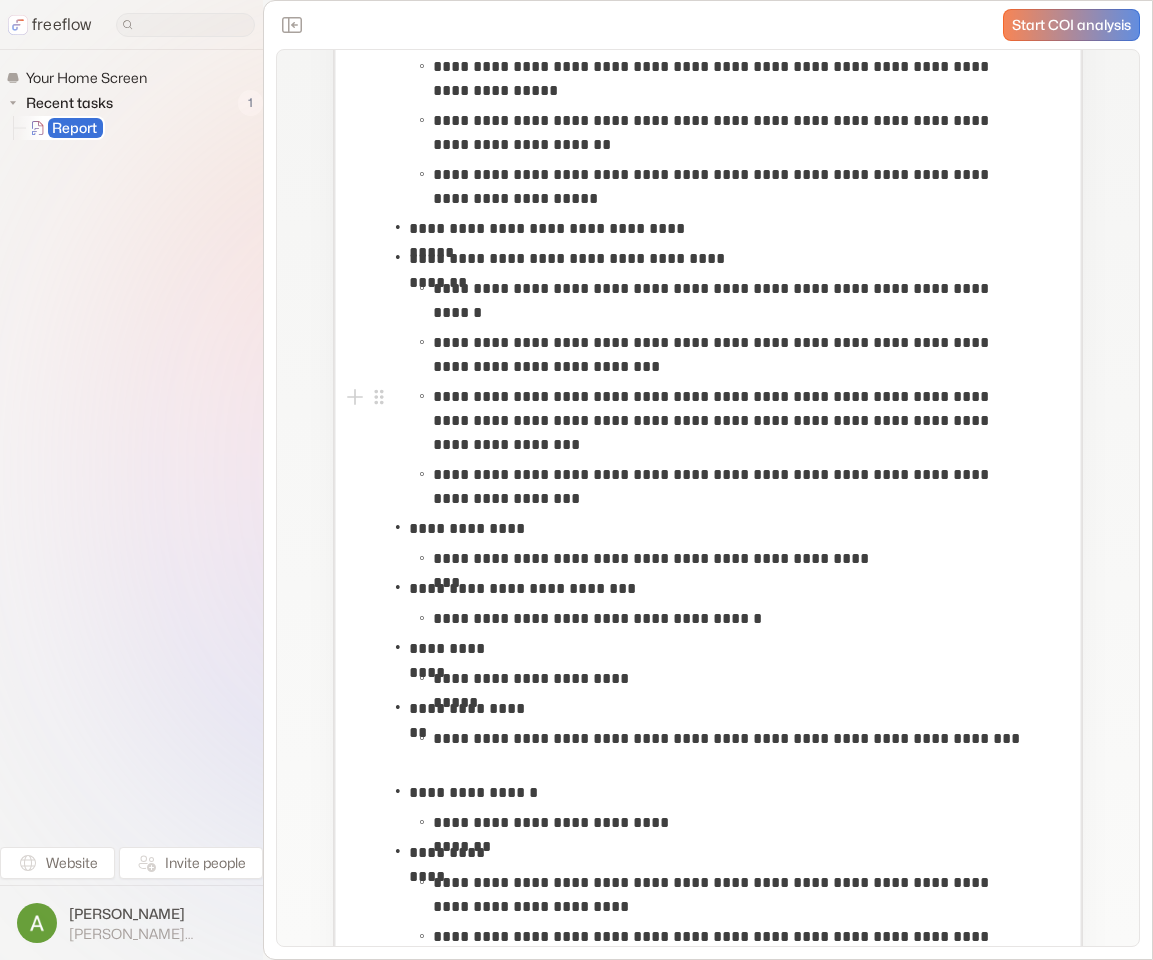 click on "**********" at bounding box center (720, 421) 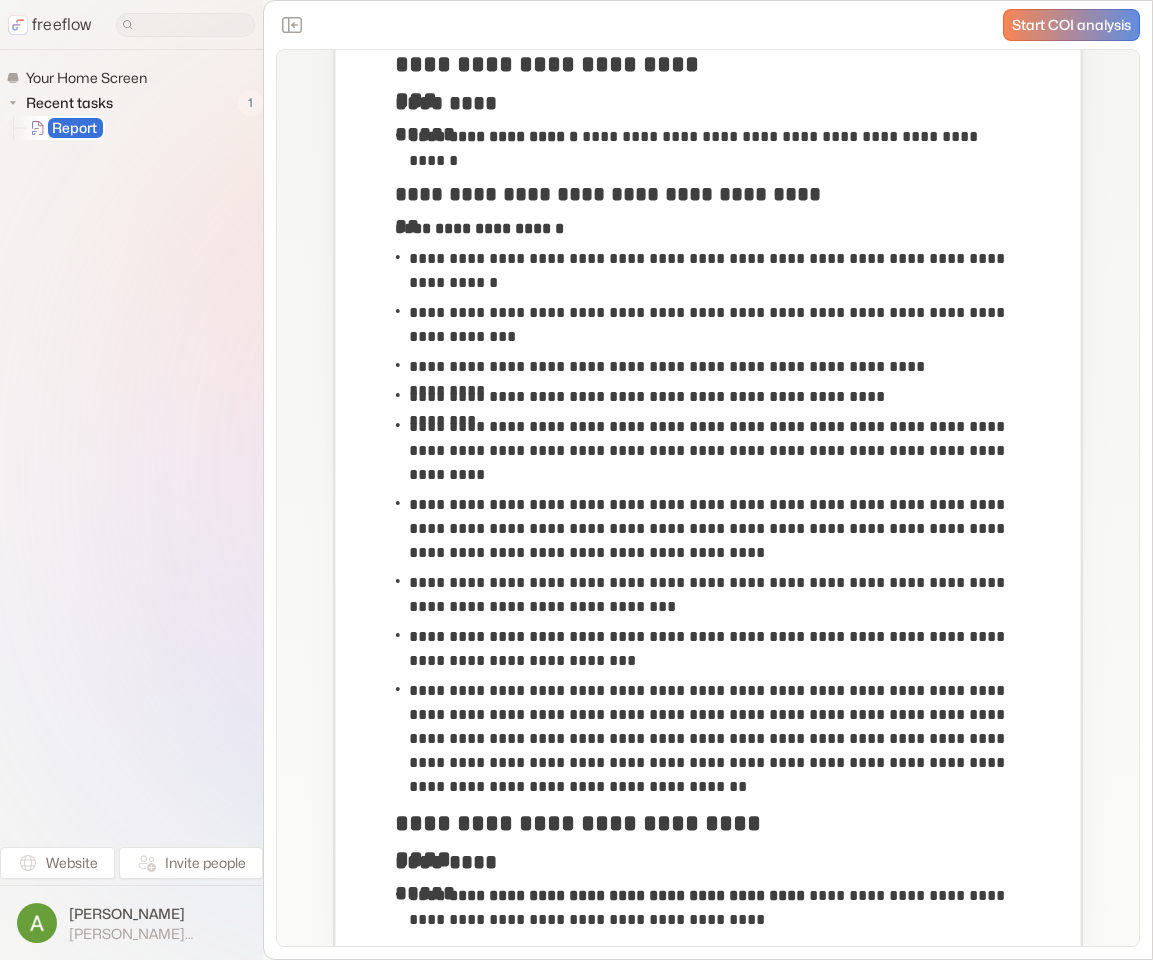 scroll, scrollTop: 1978, scrollLeft: 0, axis: vertical 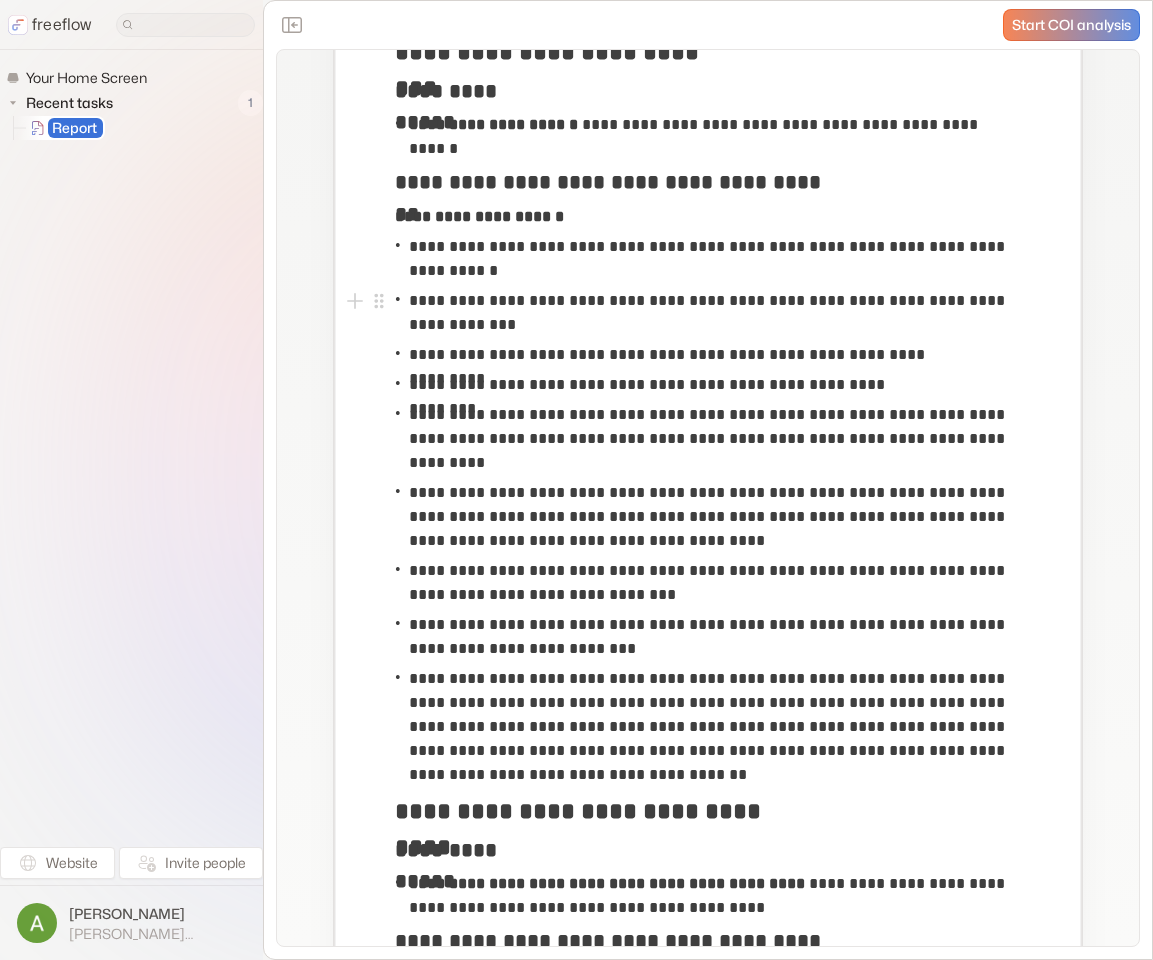 click on "**********" at bounding box center (713, 313) 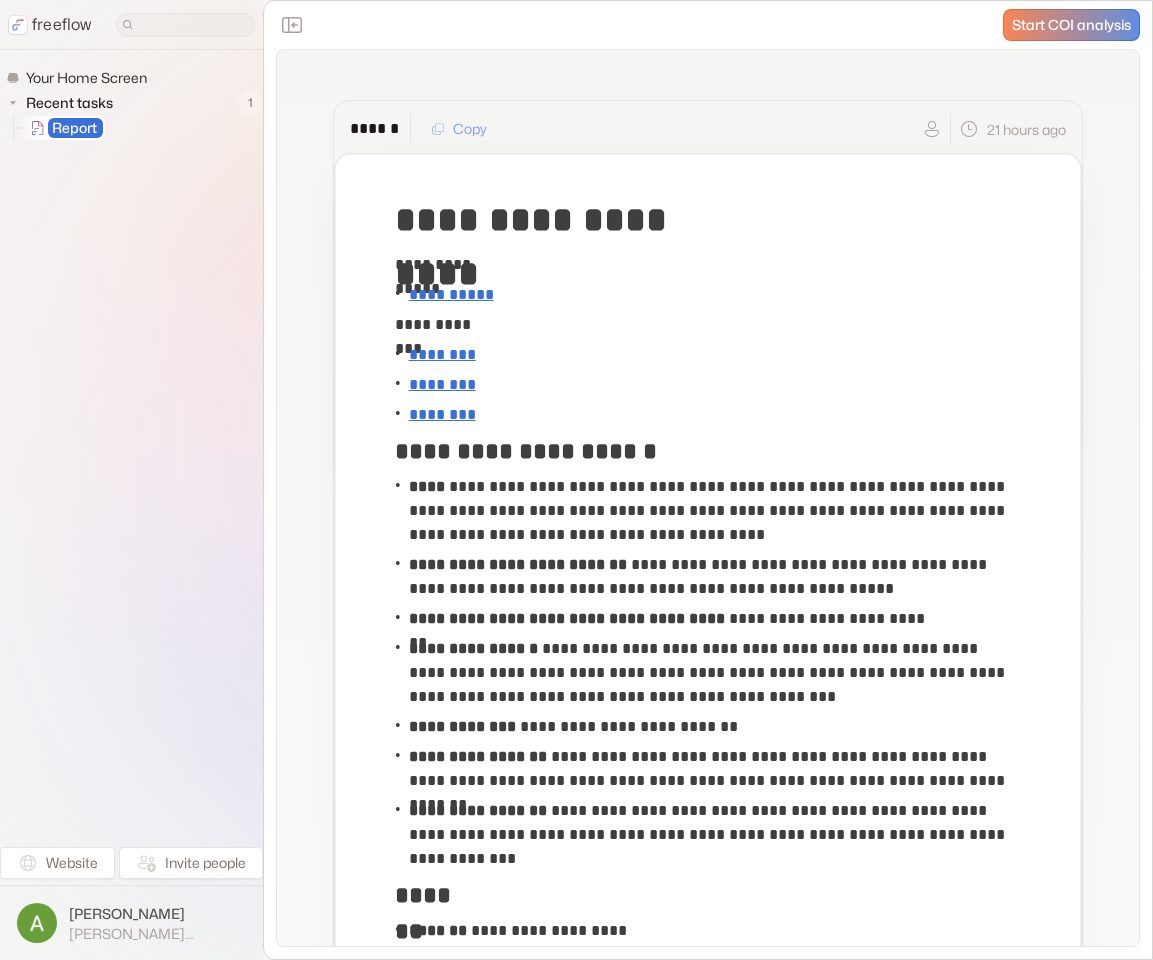 scroll, scrollTop: 5, scrollLeft: 0, axis: vertical 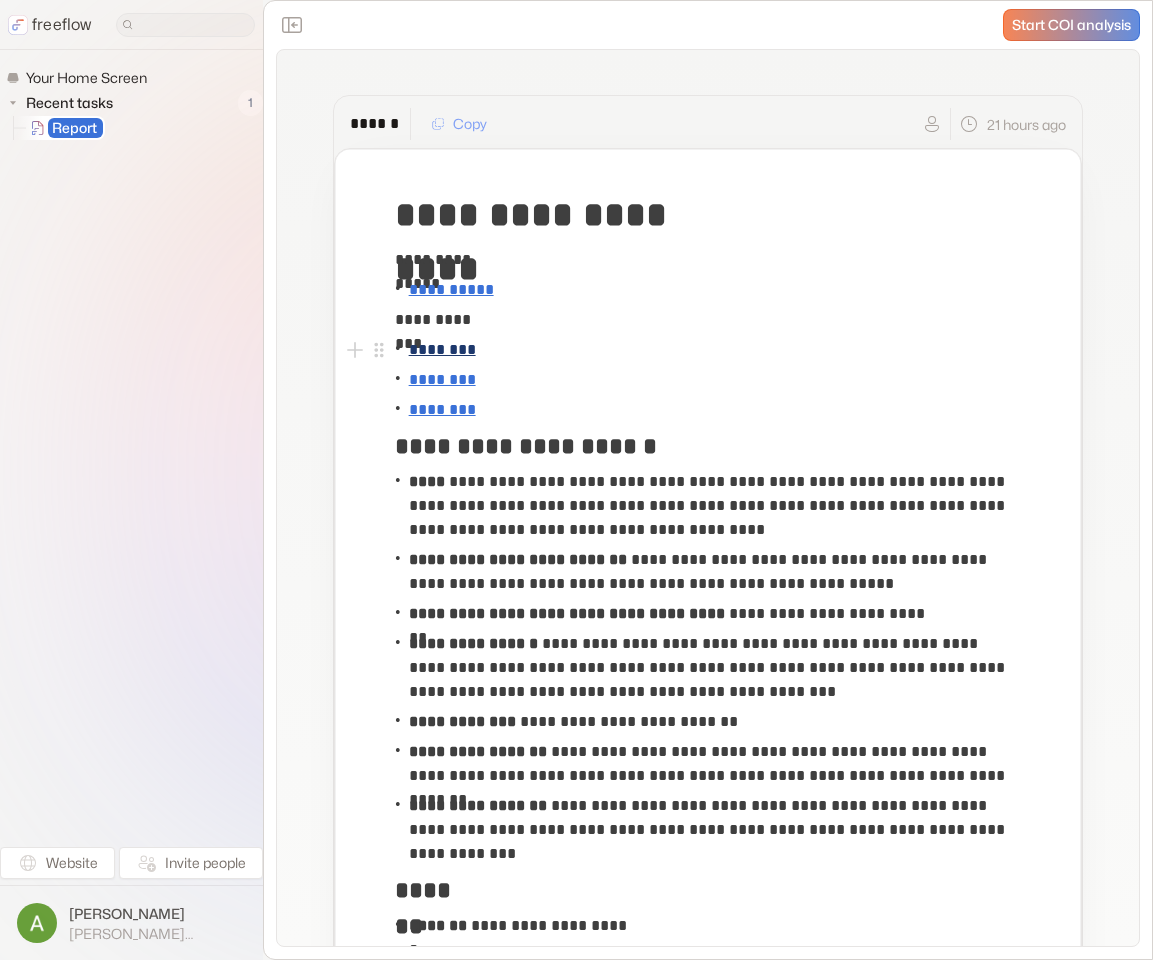 click on "********" at bounding box center (442, 349) 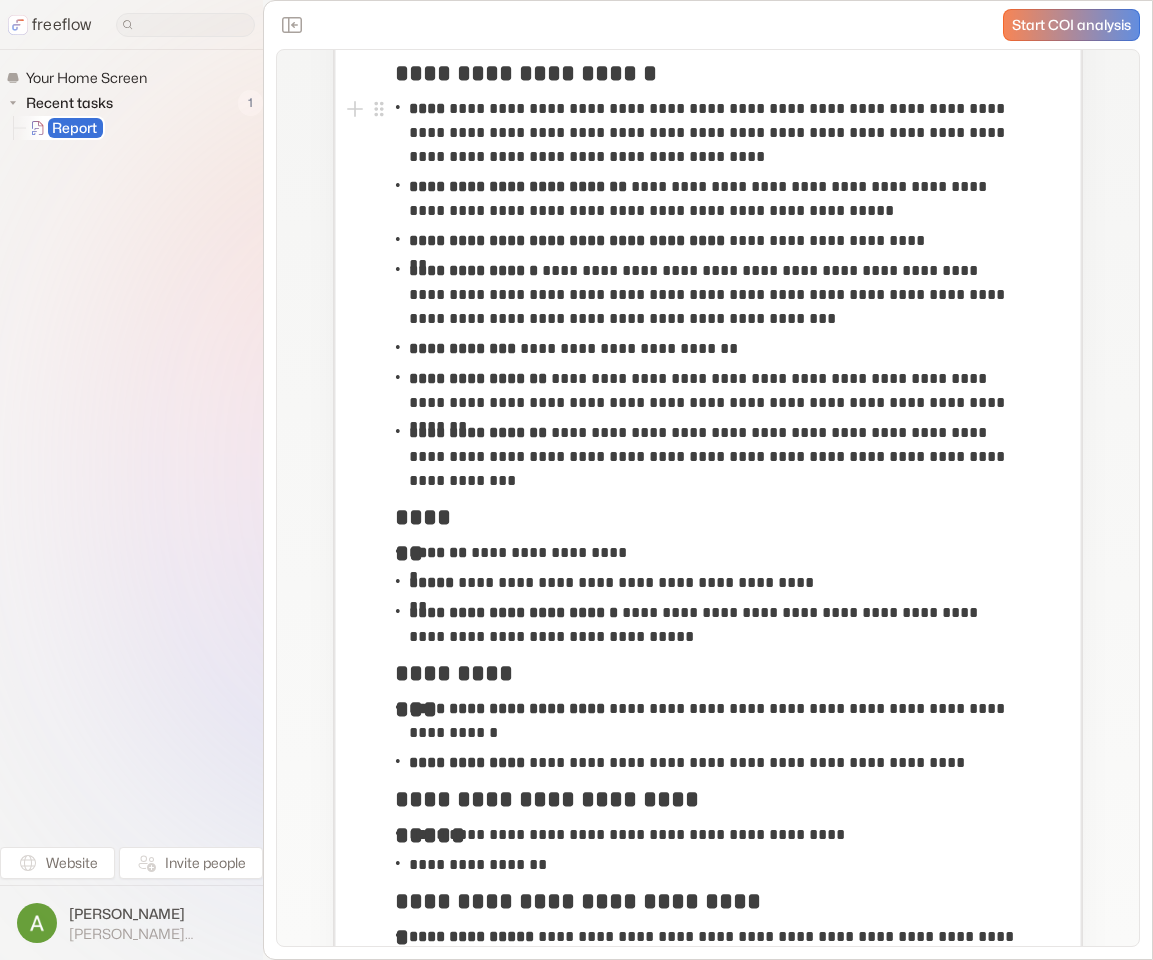 scroll, scrollTop: 211, scrollLeft: 0, axis: vertical 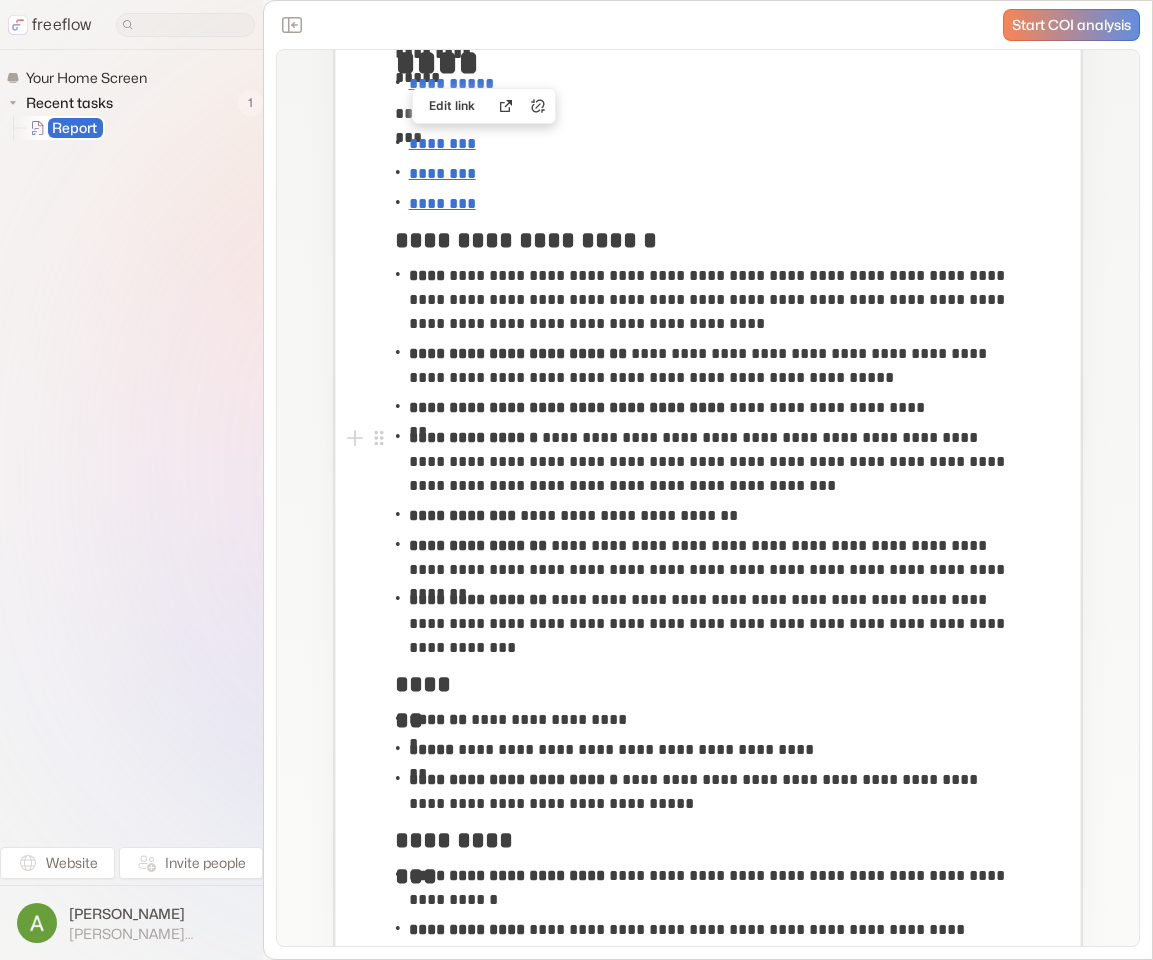 click on "**********" at bounding box center (713, 462) 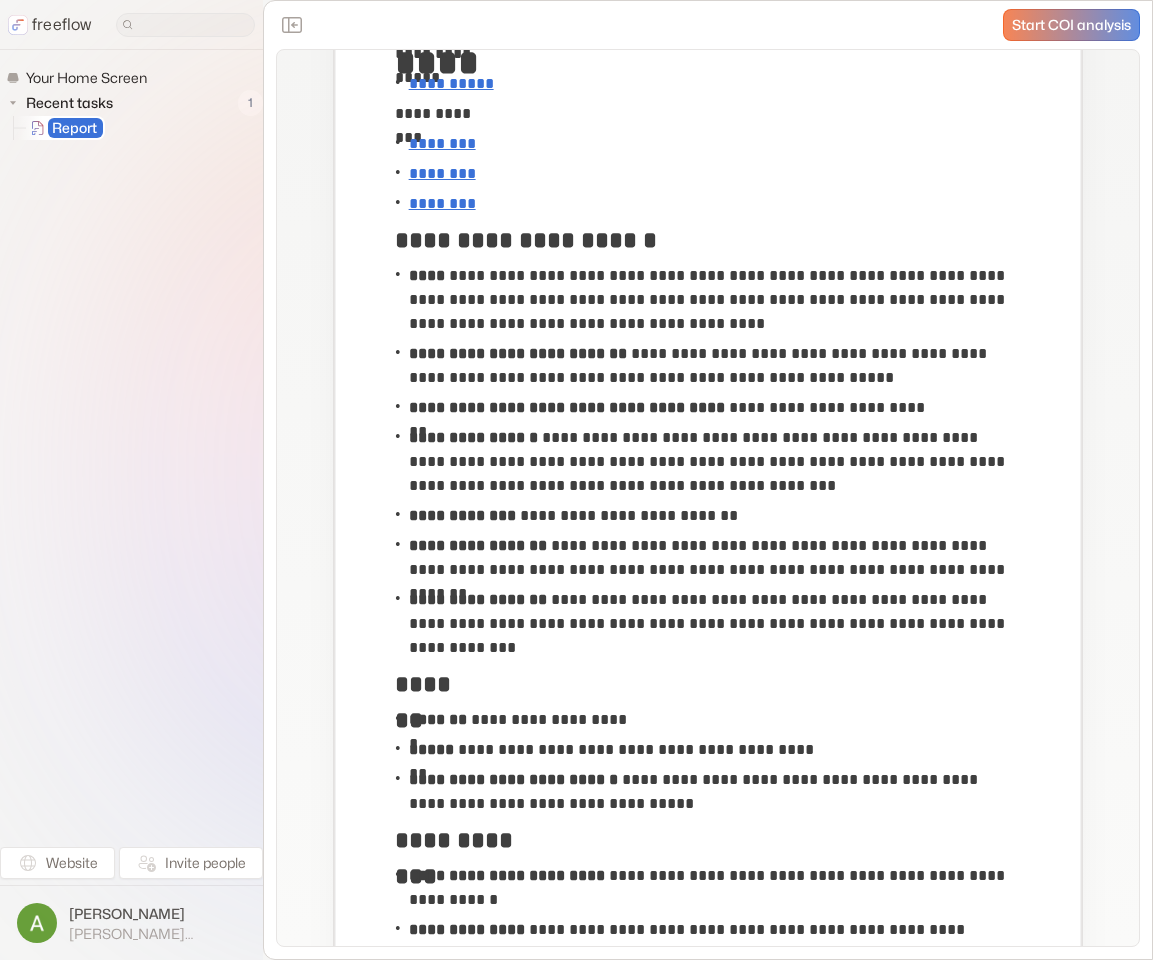 scroll, scrollTop: 1973, scrollLeft: 0, axis: vertical 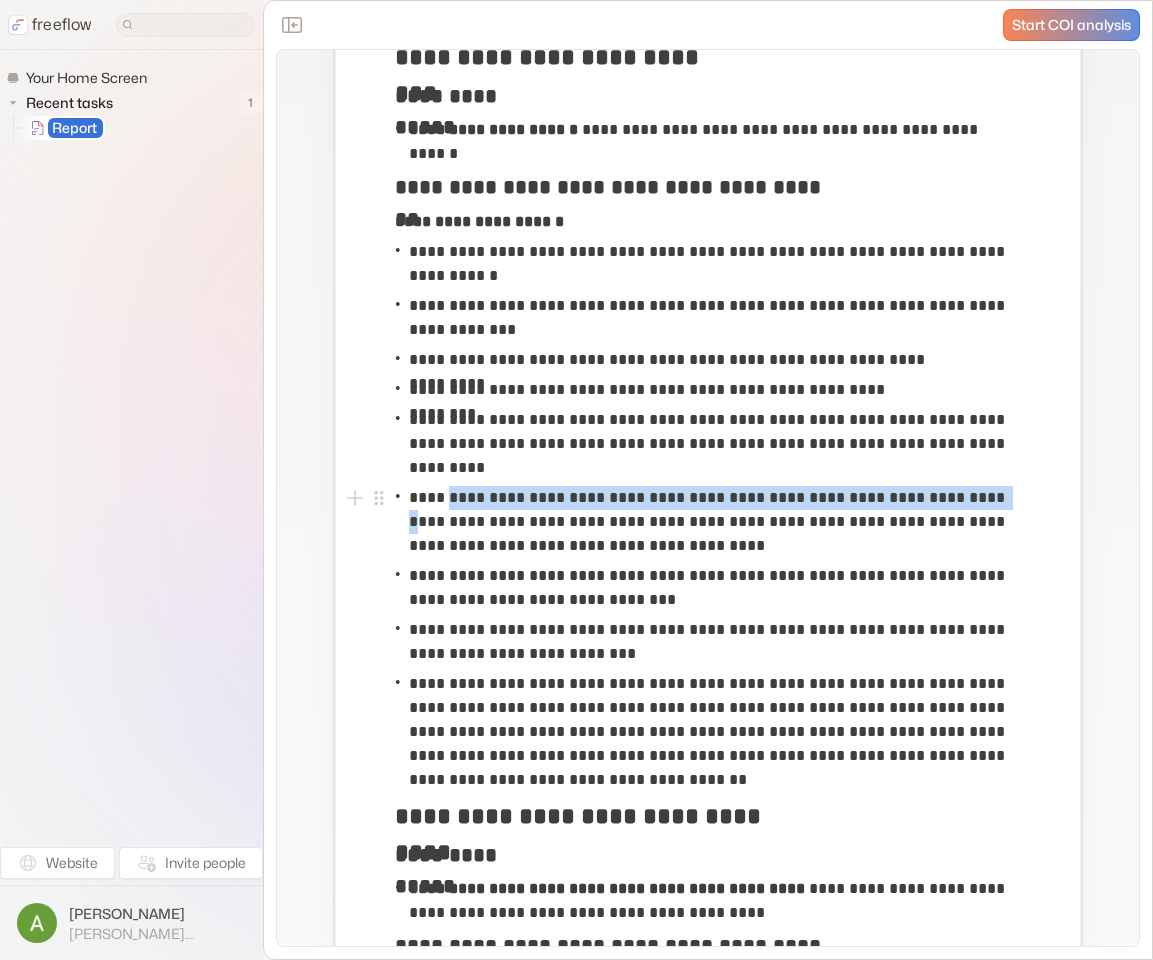 drag, startPoint x: 443, startPoint y: 497, endPoint x: 987, endPoint y: 494, distance: 544.0083 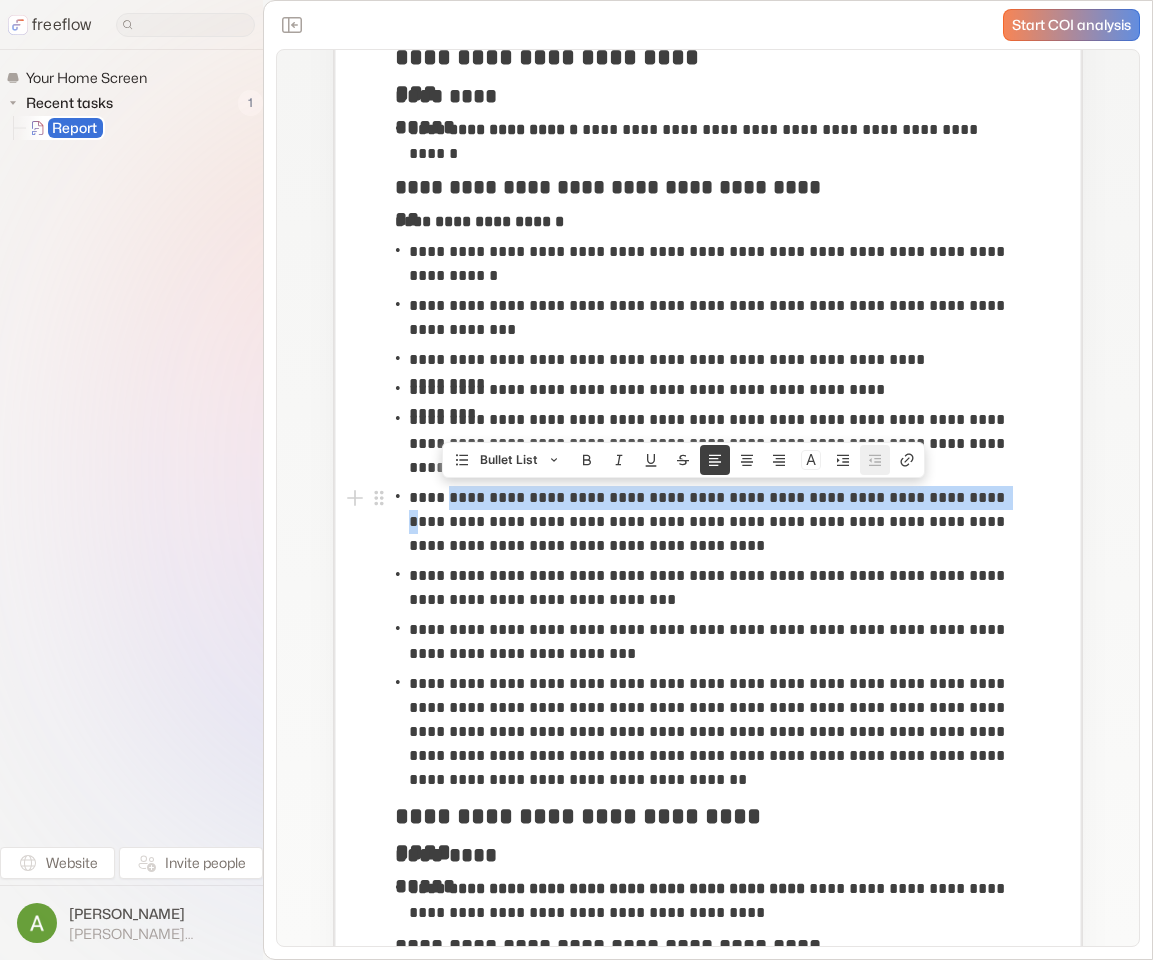 copy on "**********" 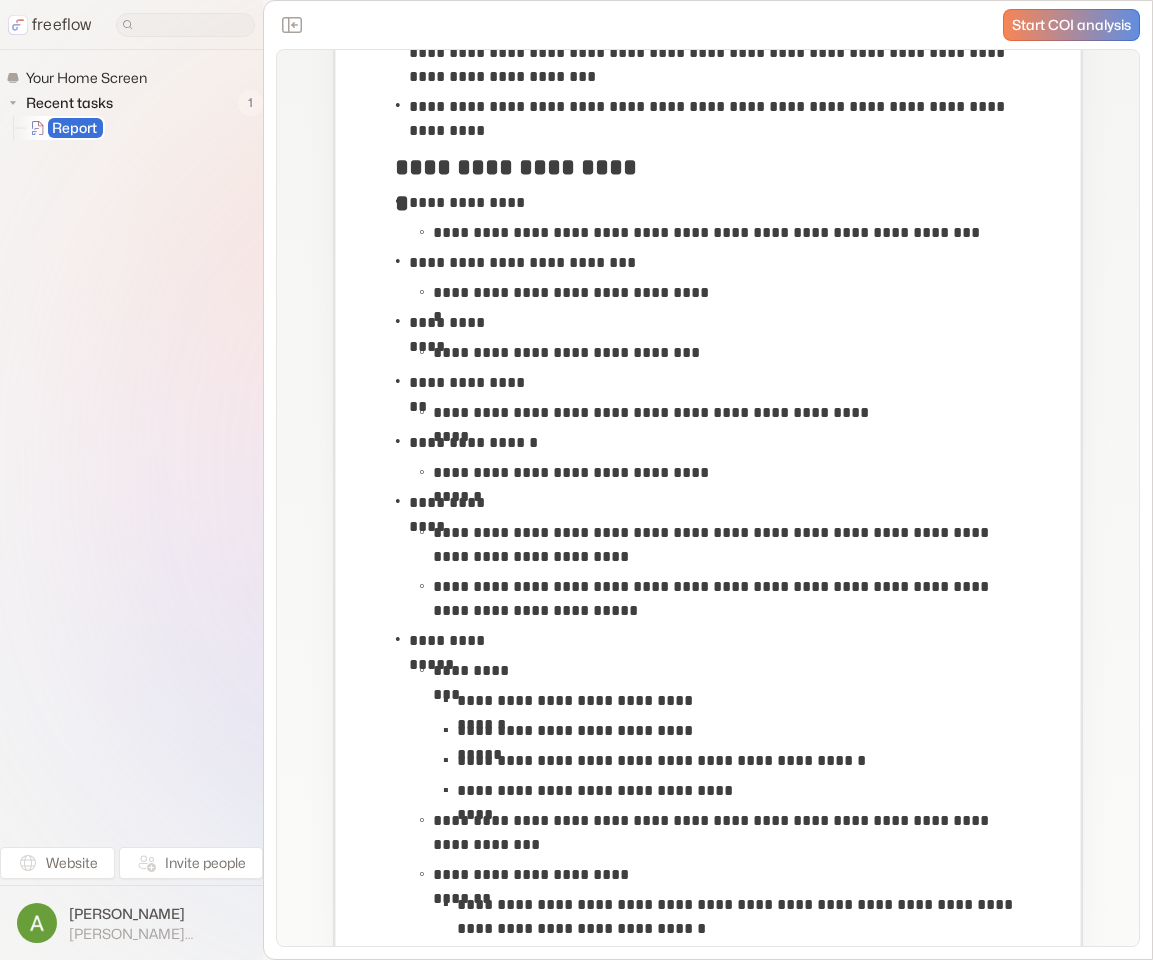 scroll, scrollTop: 3074, scrollLeft: 0, axis: vertical 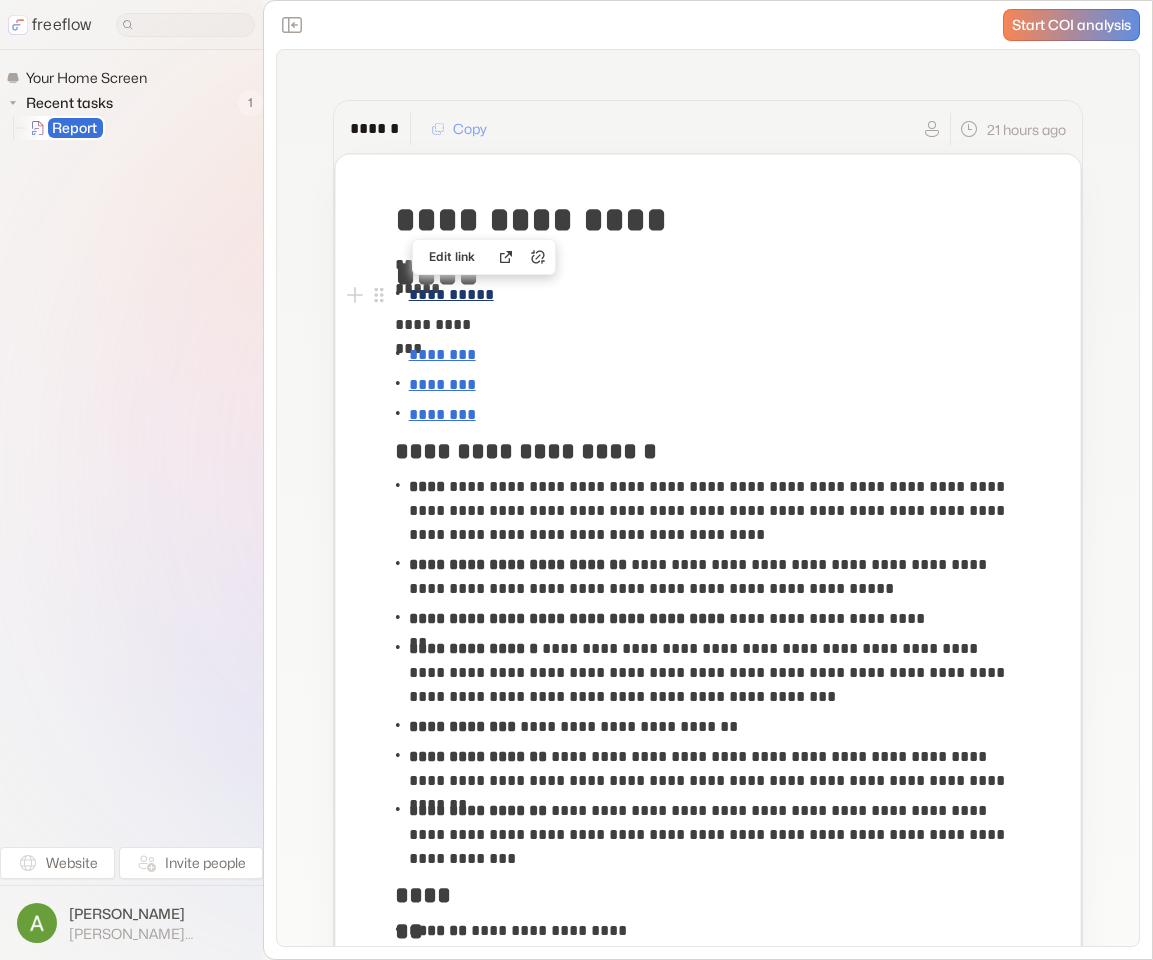 click on "**********" at bounding box center [451, 294] 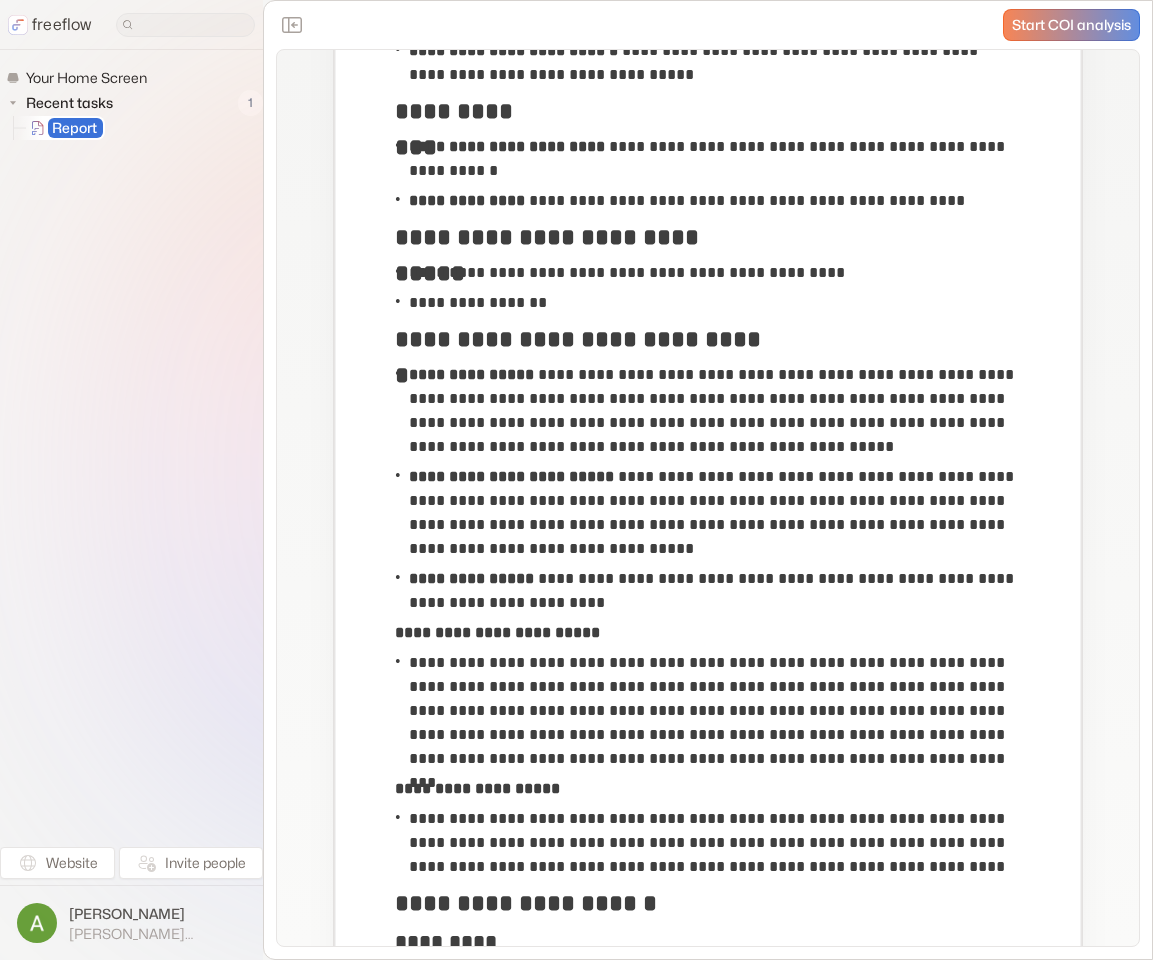 scroll, scrollTop: 0, scrollLeft: 0, axis: both 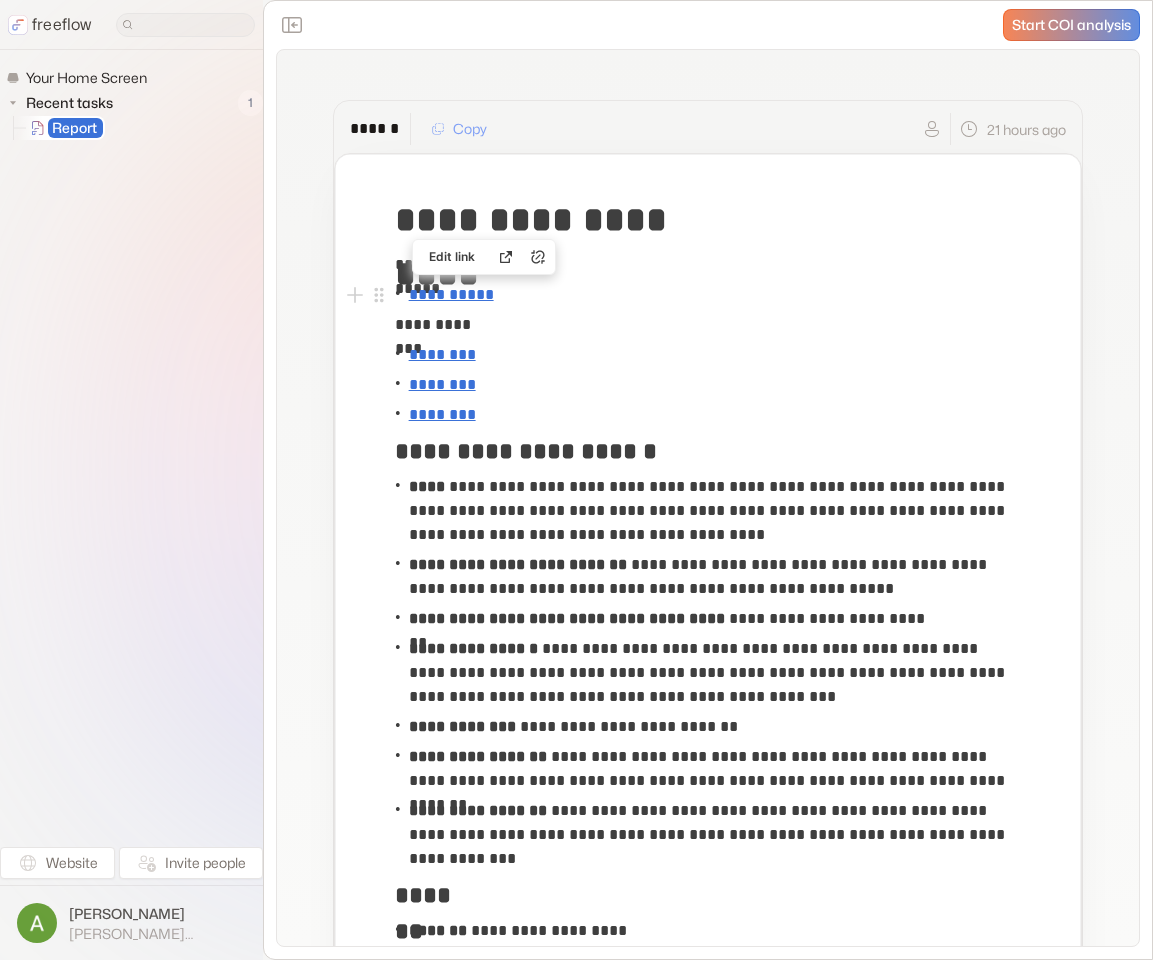 click on "**********" at bounding box center (708, 295) 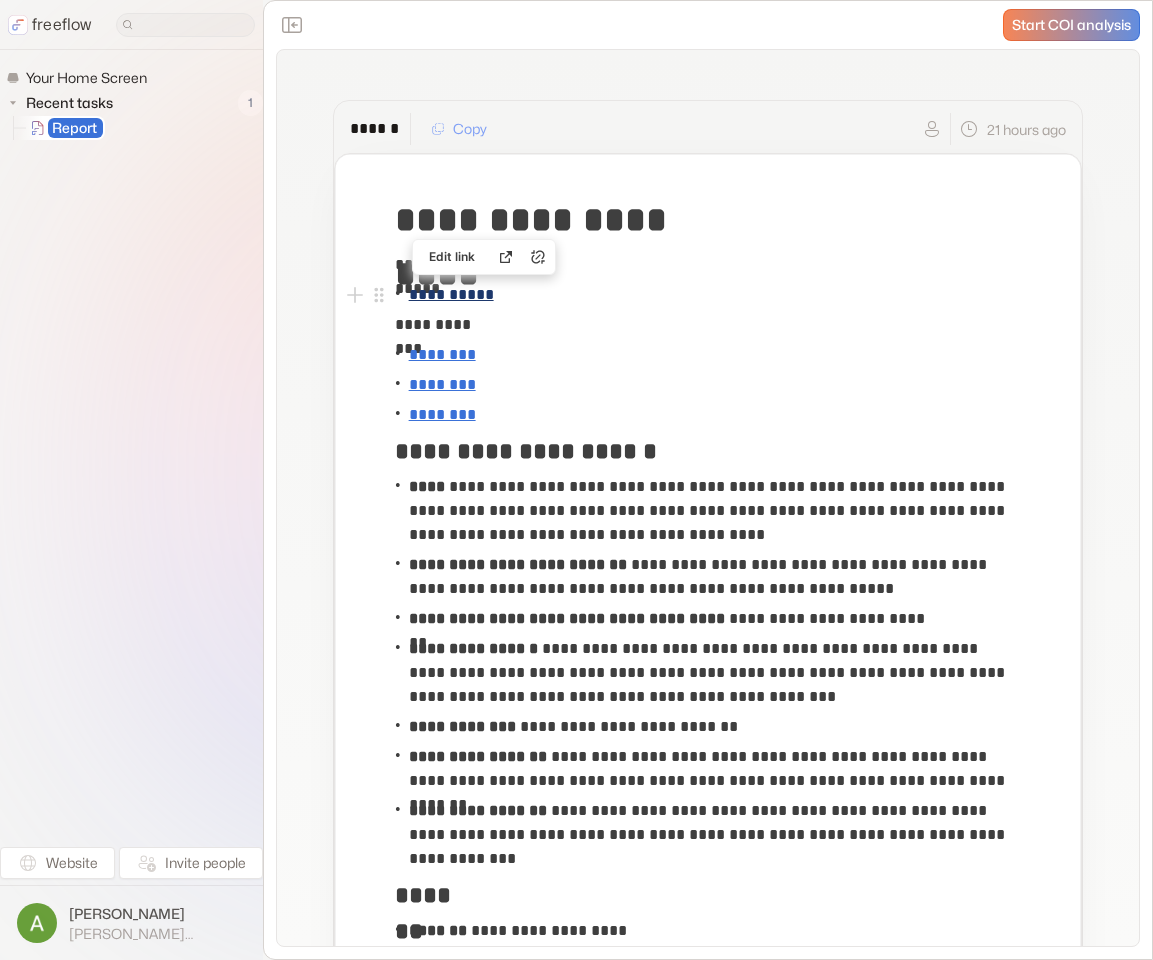 click on "**********" at bounding box center (451, 294) 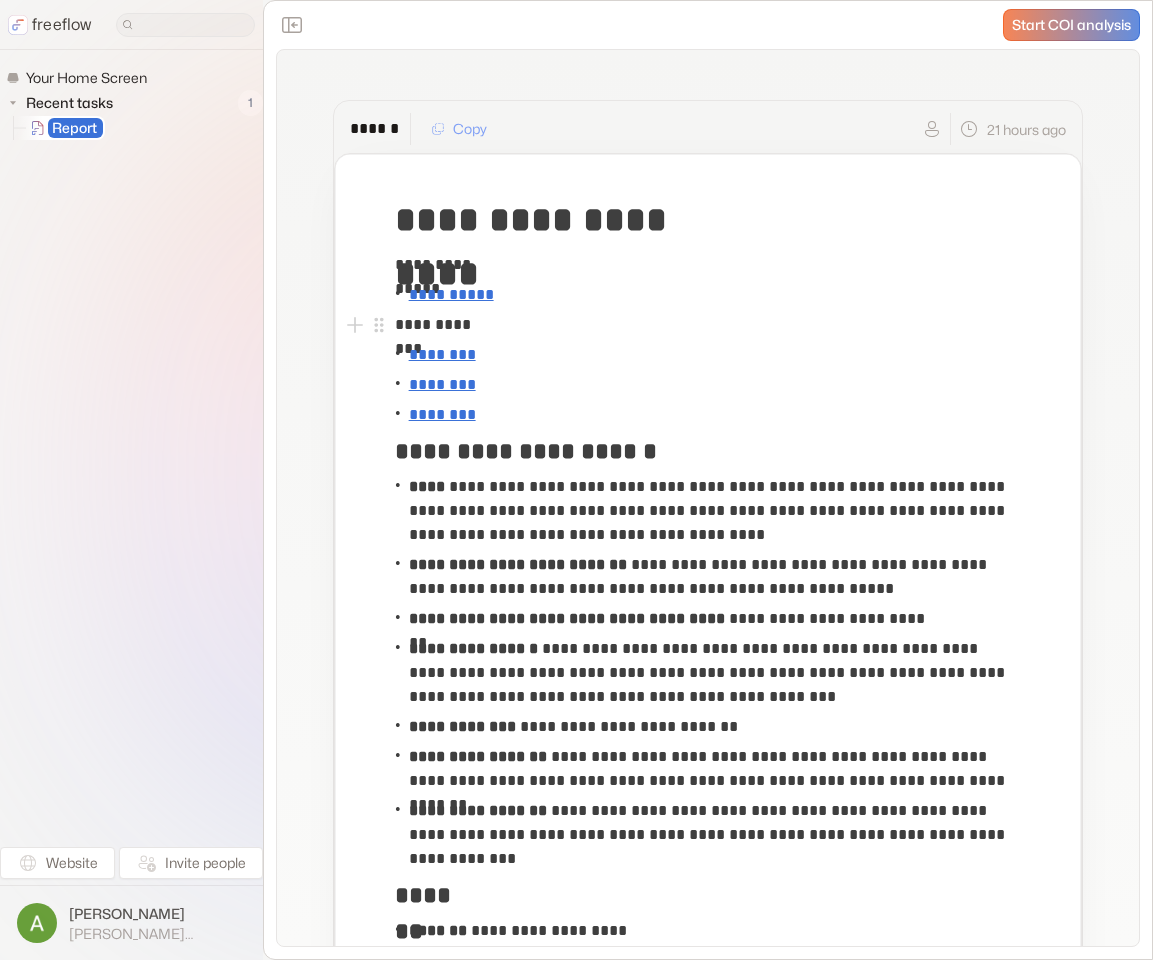 click on "**********" at bounding box center [708, 325] 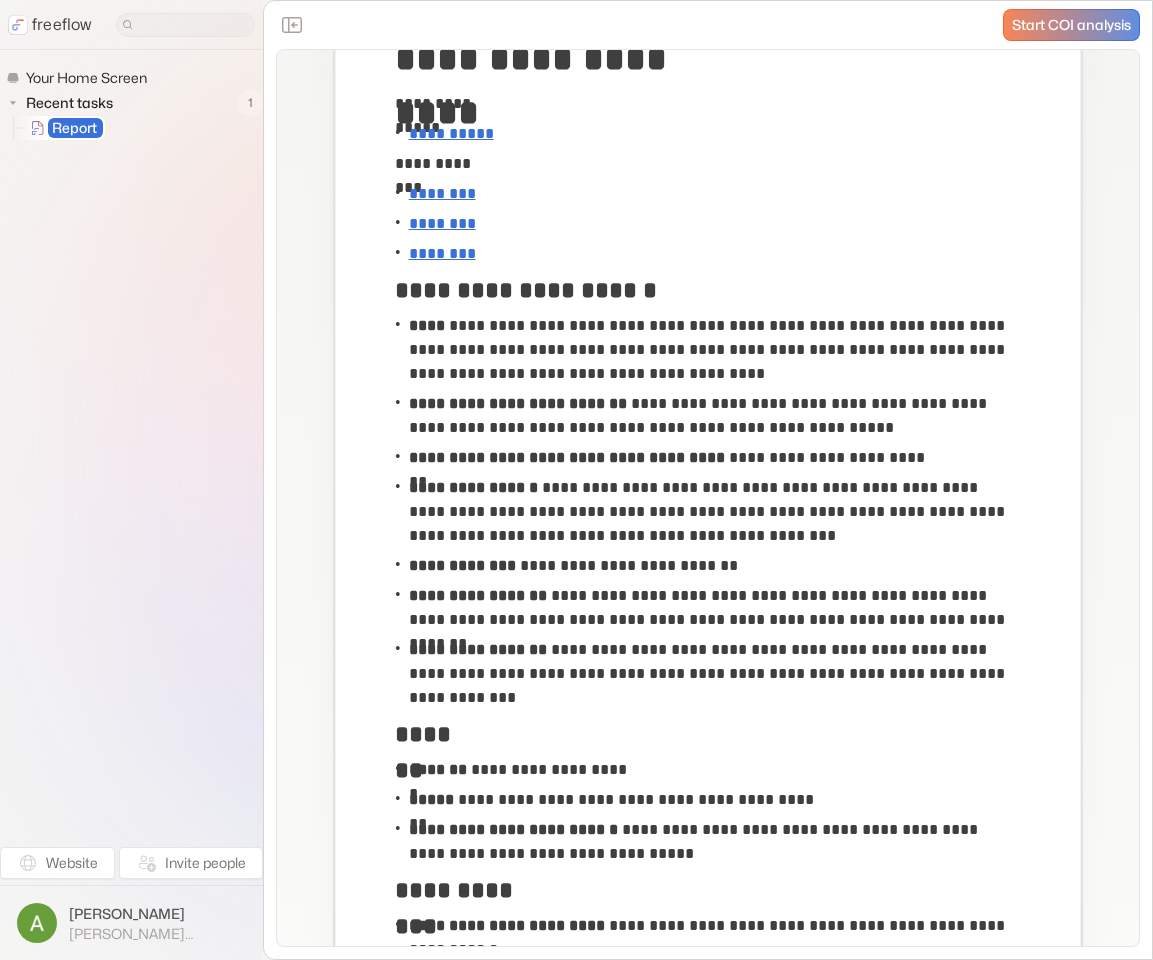 scroll, scrollTop: 0, scrollLeft: 0, axis: both 